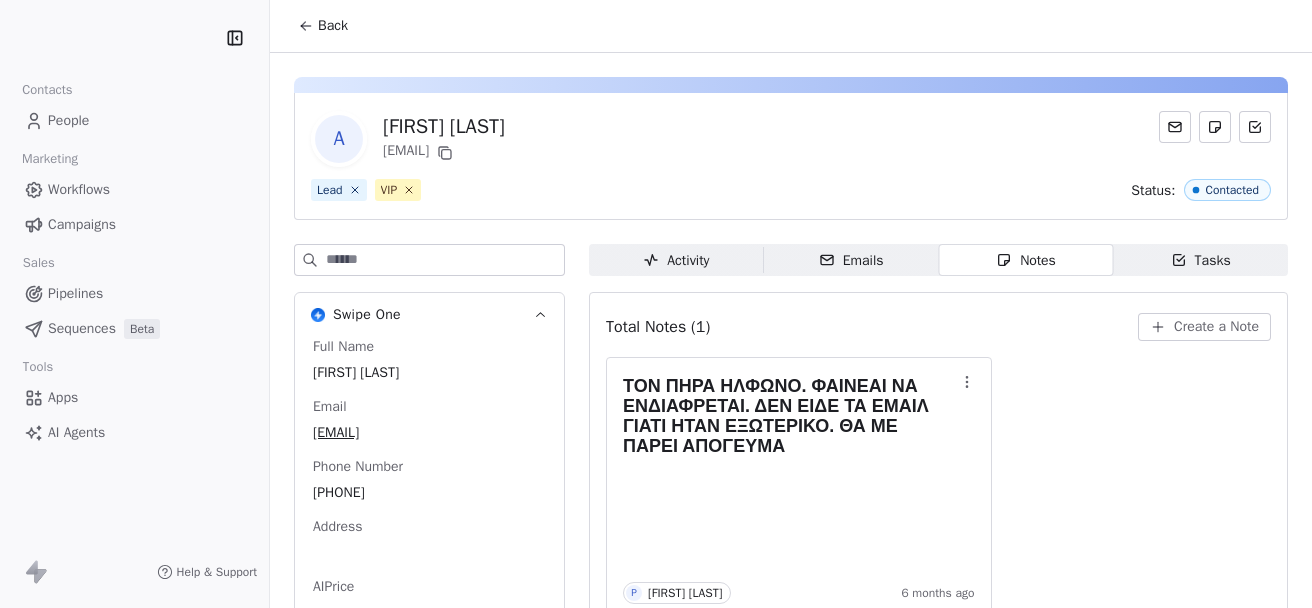 scroll, scrollTop: 0, scrollLeft: 0, axis: both 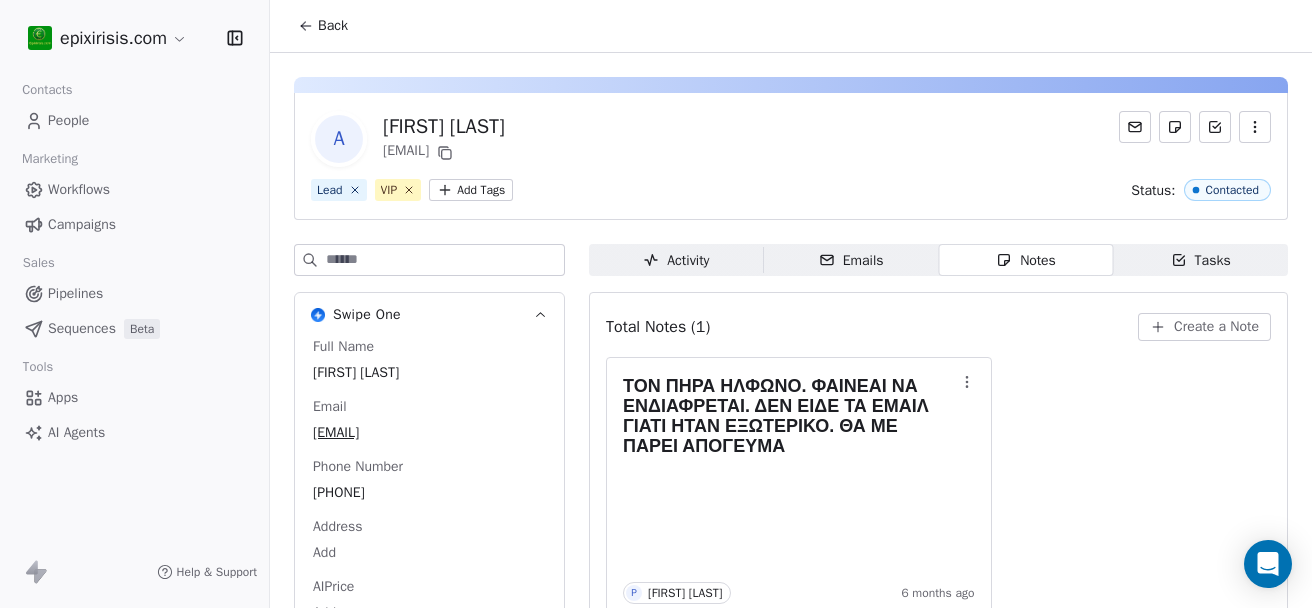 click on "People" at bounding box center [68, 120] 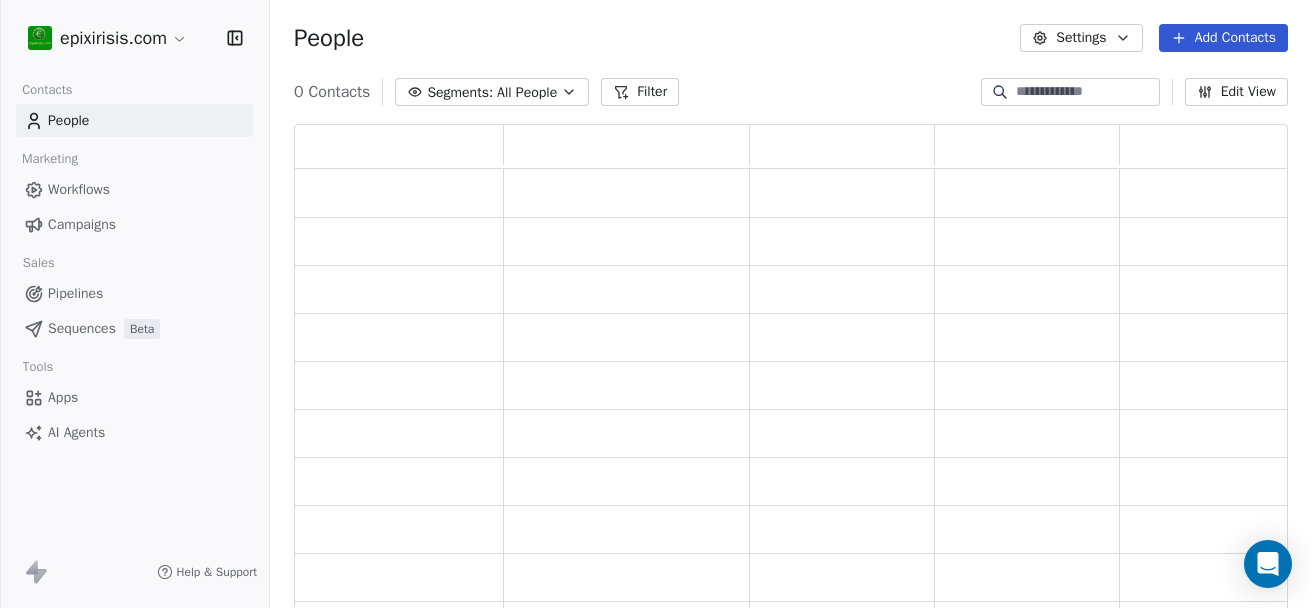 scroll, scrollTop: 16, scrollLeft: 16, axis: both 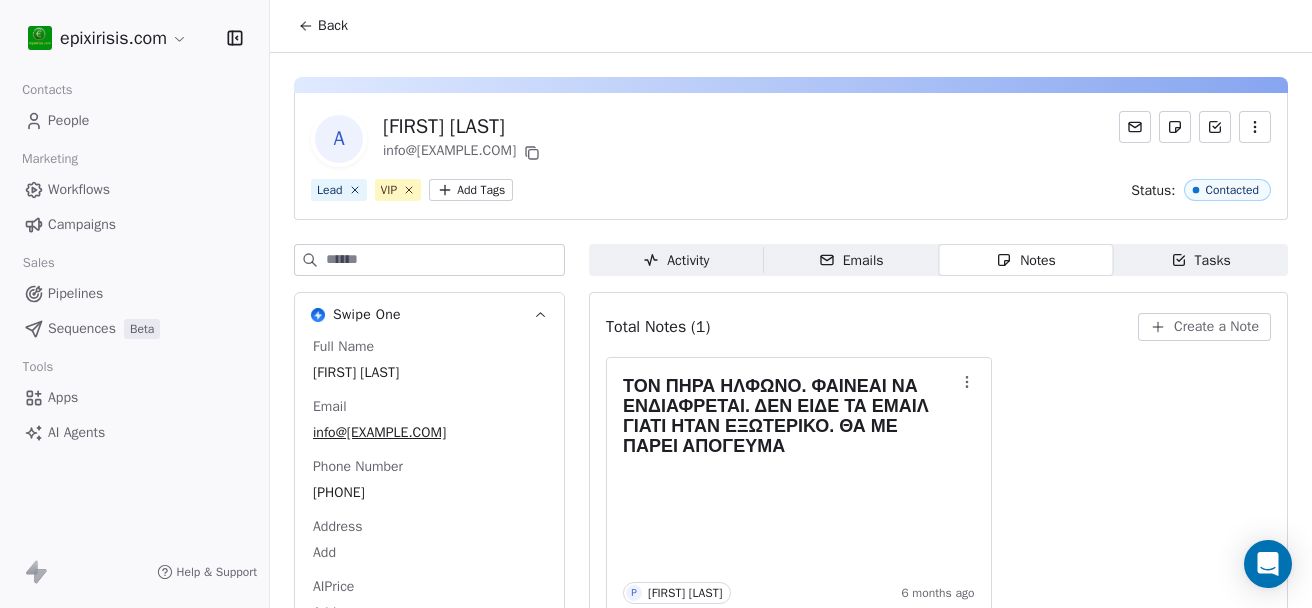 click on "Activity Activity" at bounding box center (676, 260) 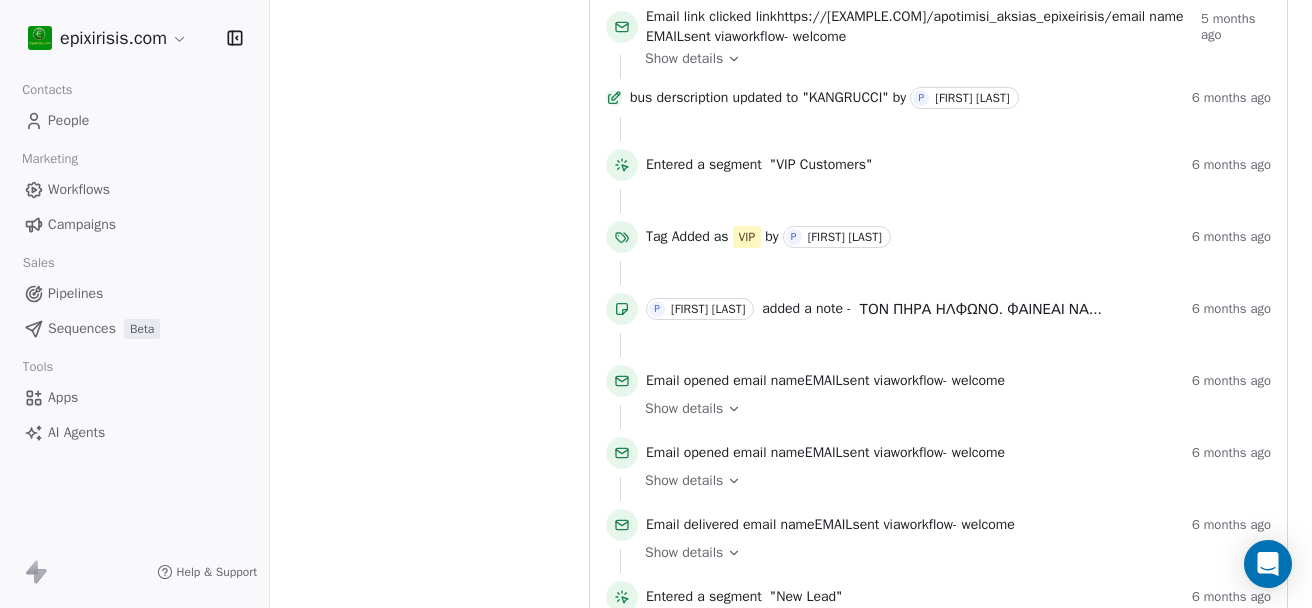 scroll, scrollTop: 702, scrollLeft: 0, axis: vertical 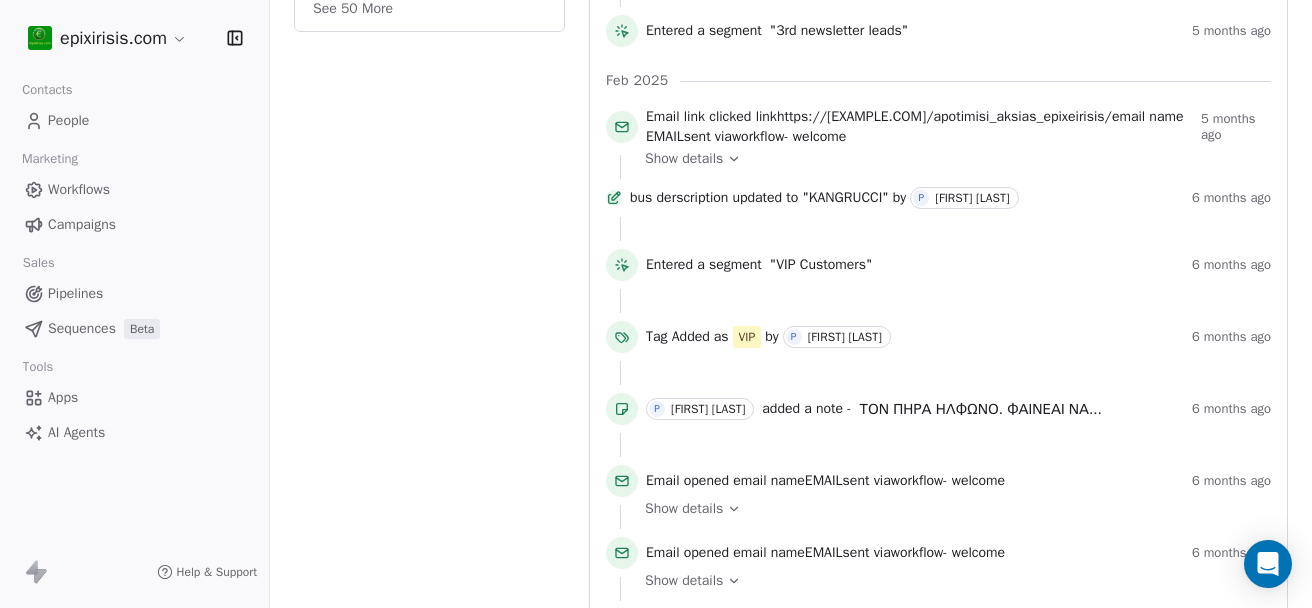 click on "People" at bounding box center (68, 120) 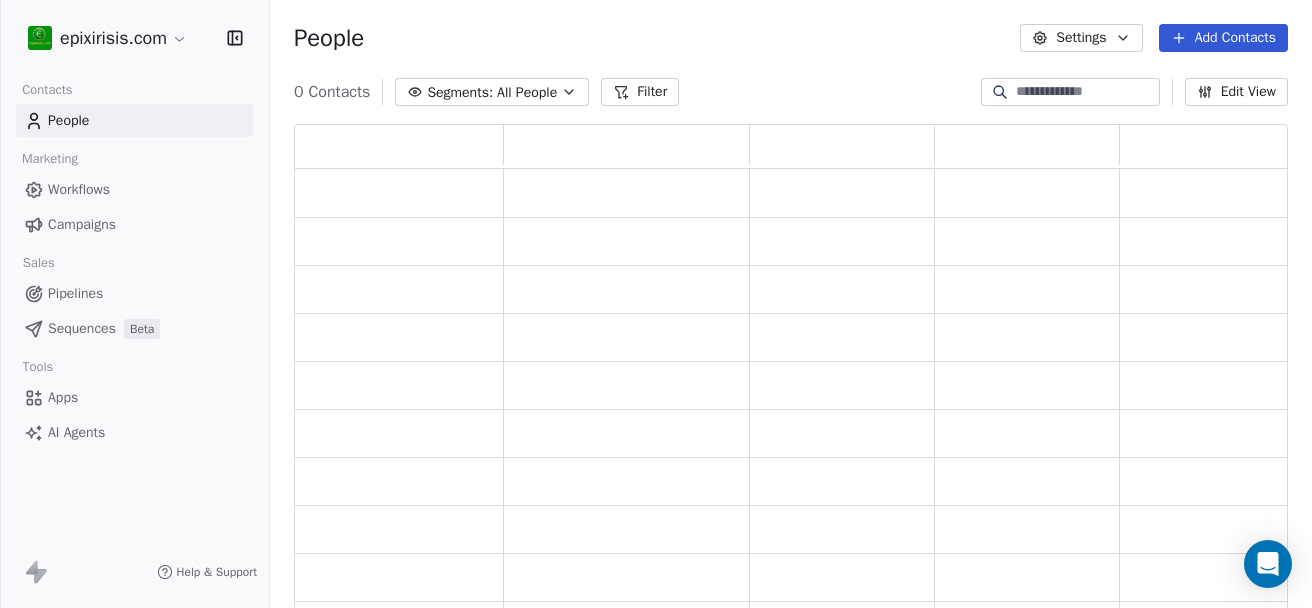 scroll, scrollTop: 0, scrollLeft: 0, axis: both 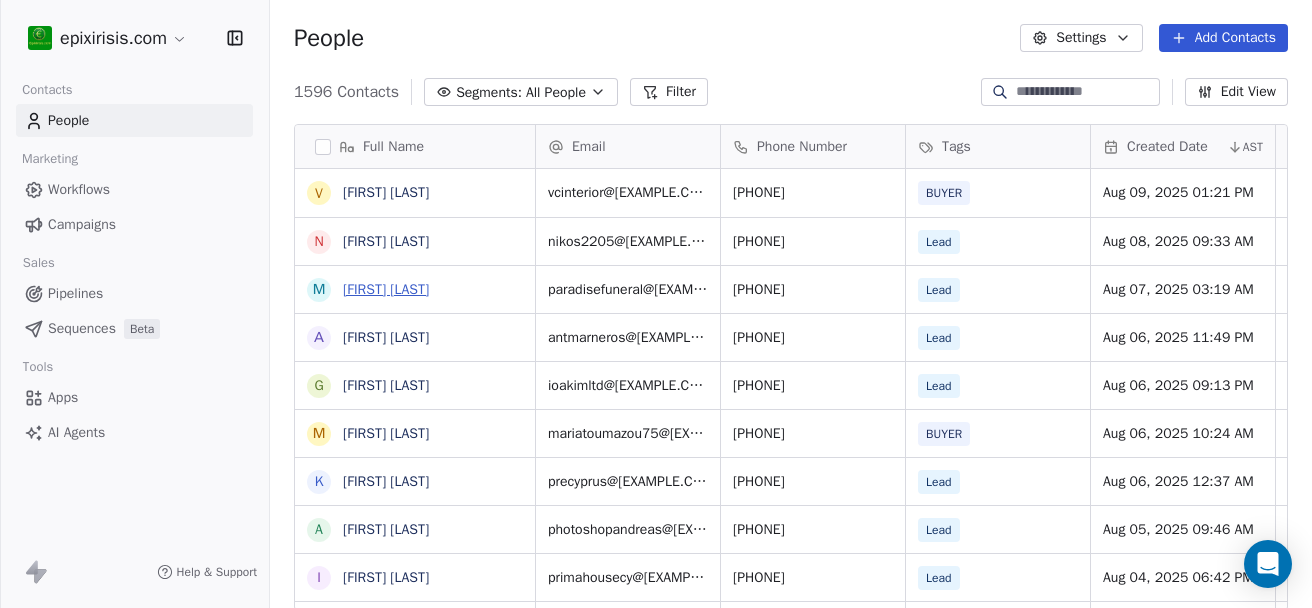 click on "[FIRST] [LAST]" at bounding box center [386, 289] 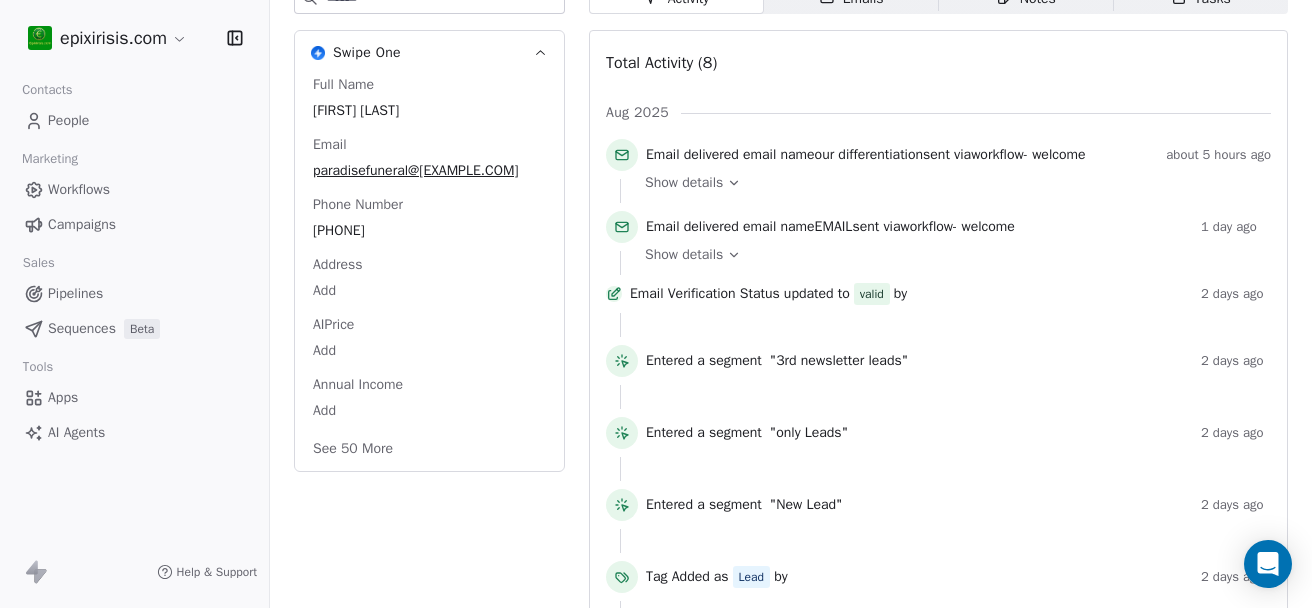 scroll, scrollTop: 164, scrollLeft: 0, axis: vertical 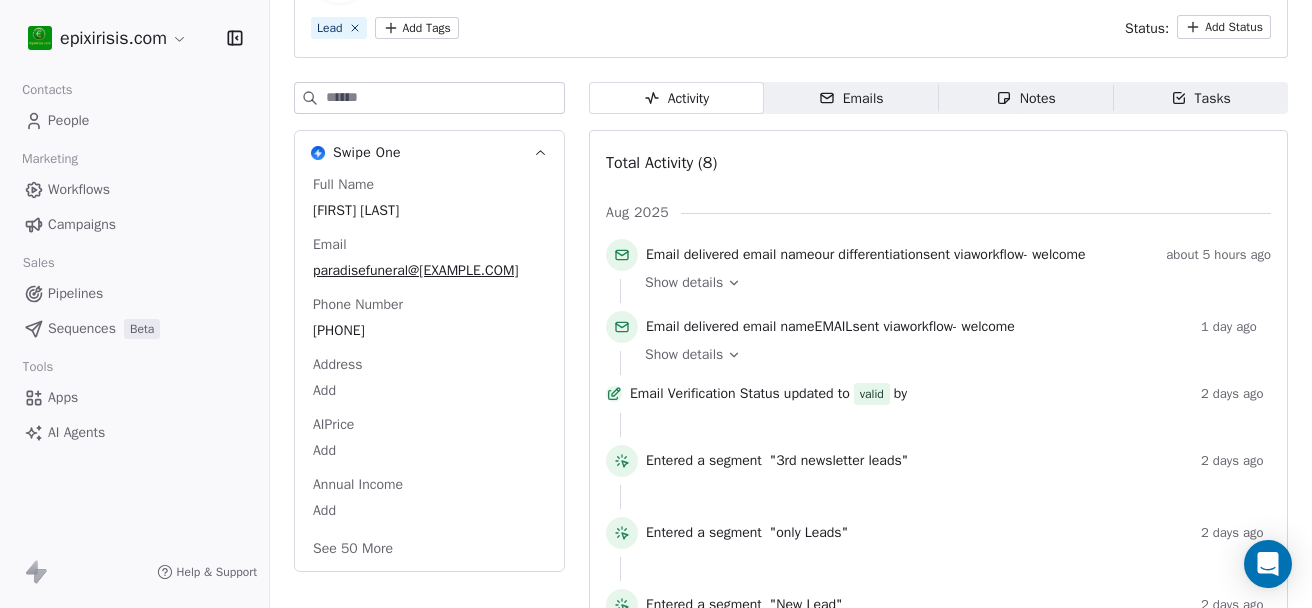 click on "Campaigns" at bounding box center [82, 224] 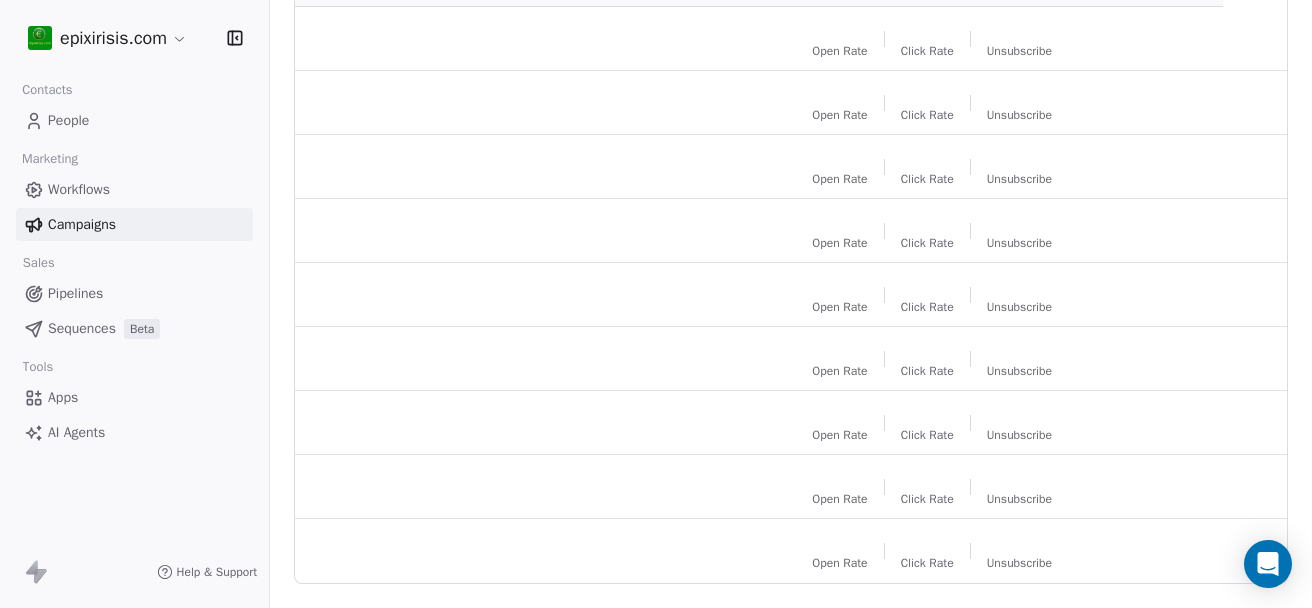 scroll, scrollTop: 0, scrollLeft: 0, axis: both 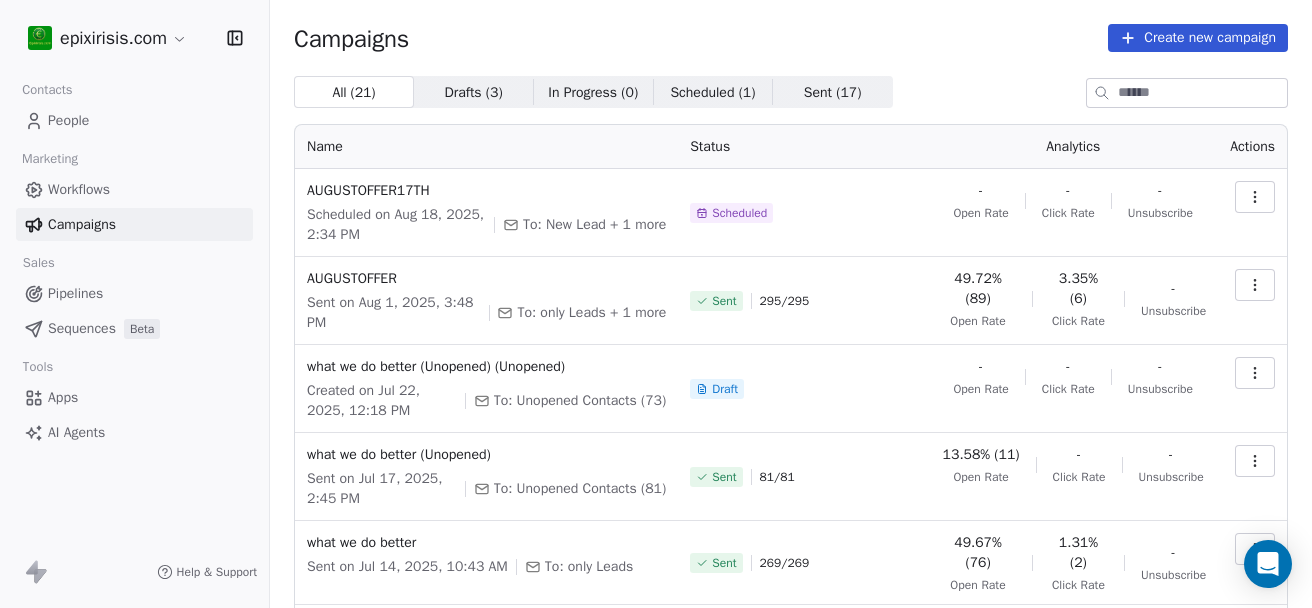 click 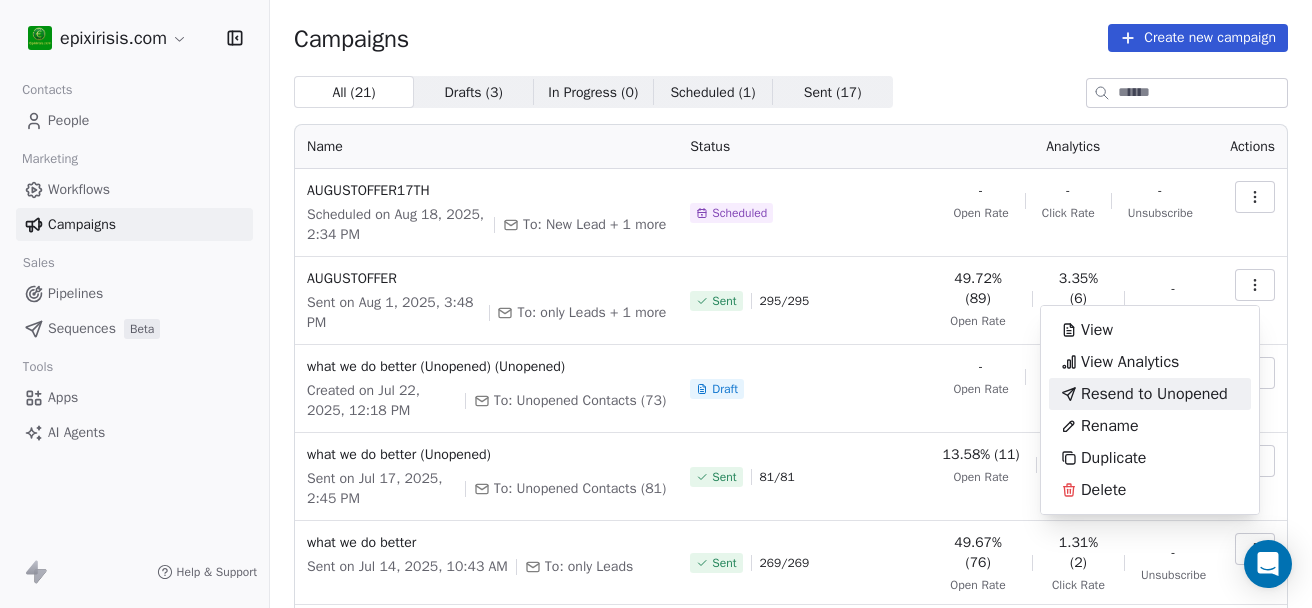 click on "Resend to Unopened" at bounding box center (1154, 394) 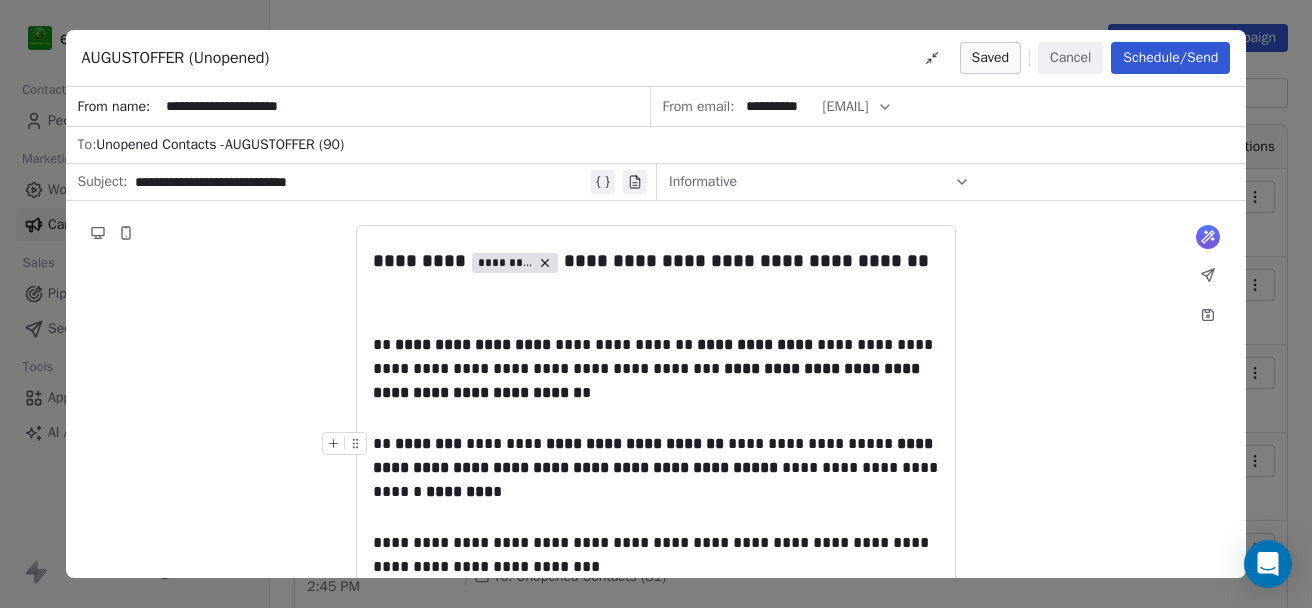 click on "**********" at bounding box center (655, 455) 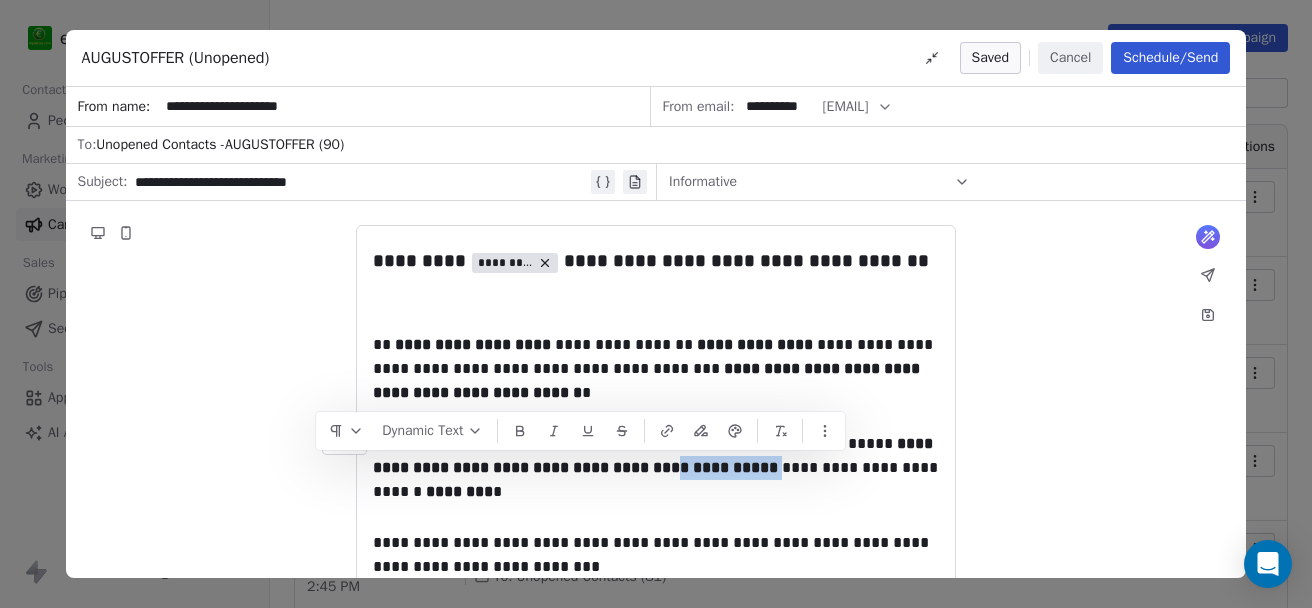 drag, startPoint x: 739, startPoint y: 467, endPoint x: 853, endPoint y: 470, distance: 114.03947 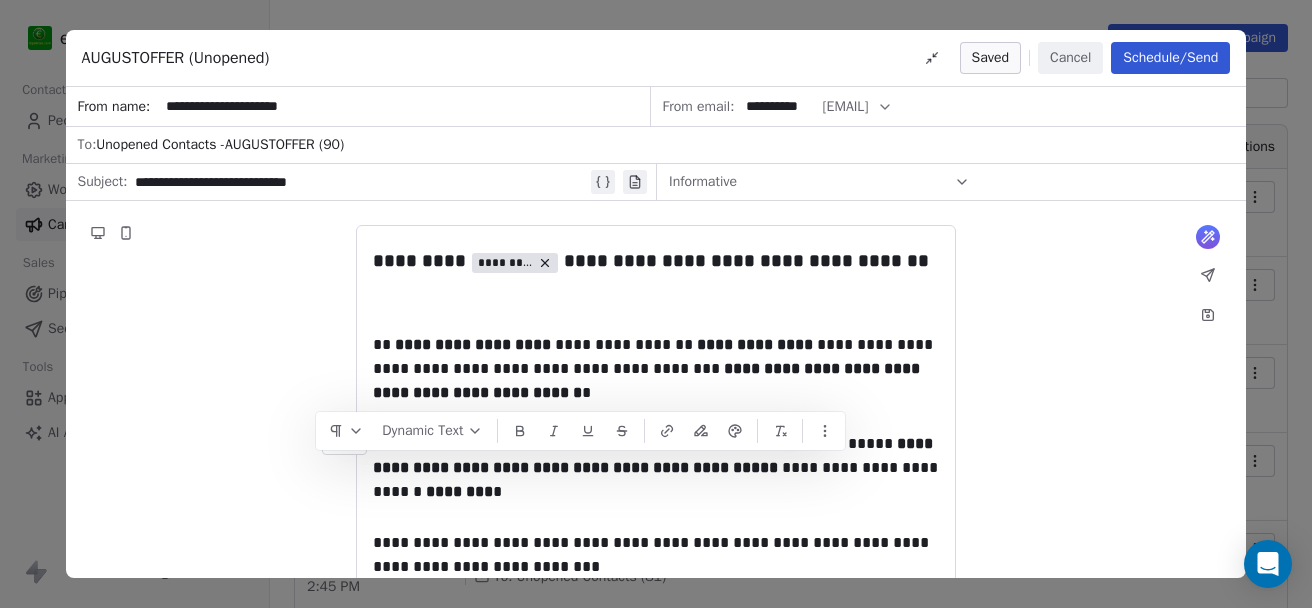 click on "**********" at bounding box center (360, 182) 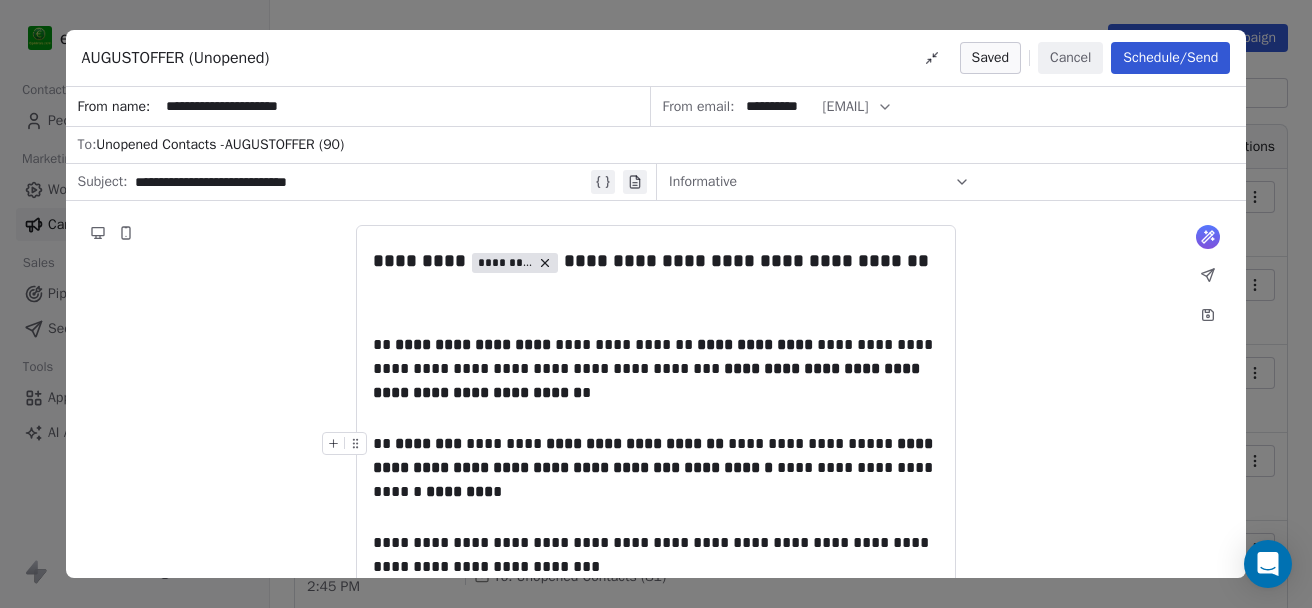 click on "**********" at bounding box center [360, 182] 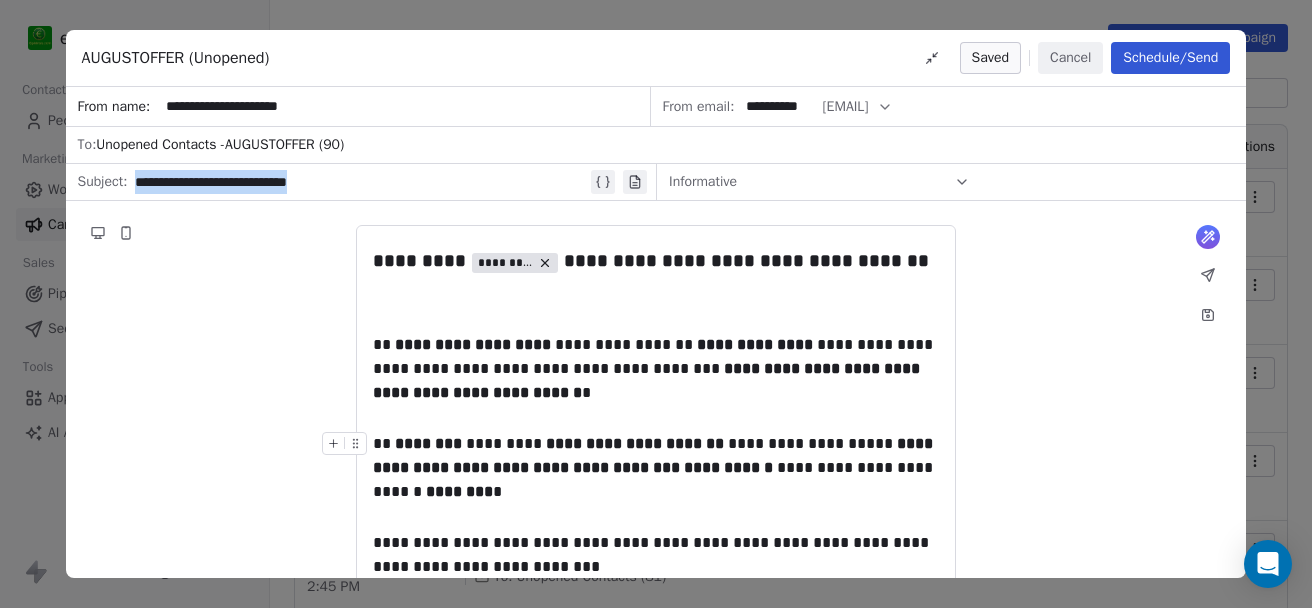click on "**********" at bounding box center (360, 182) 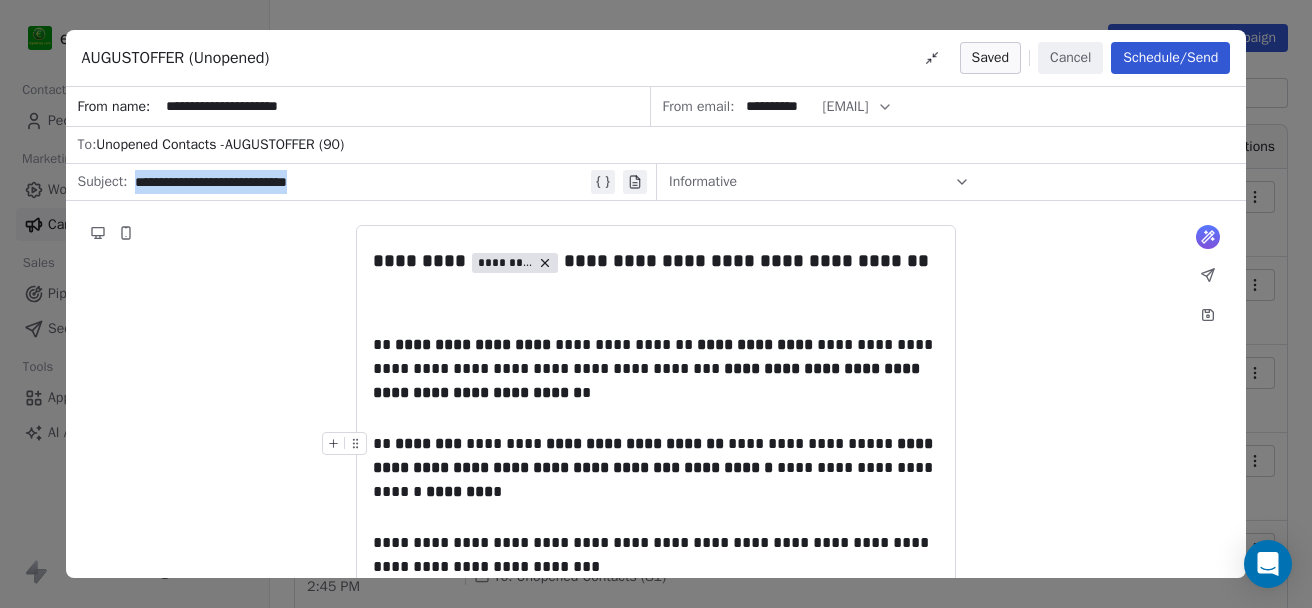 paste 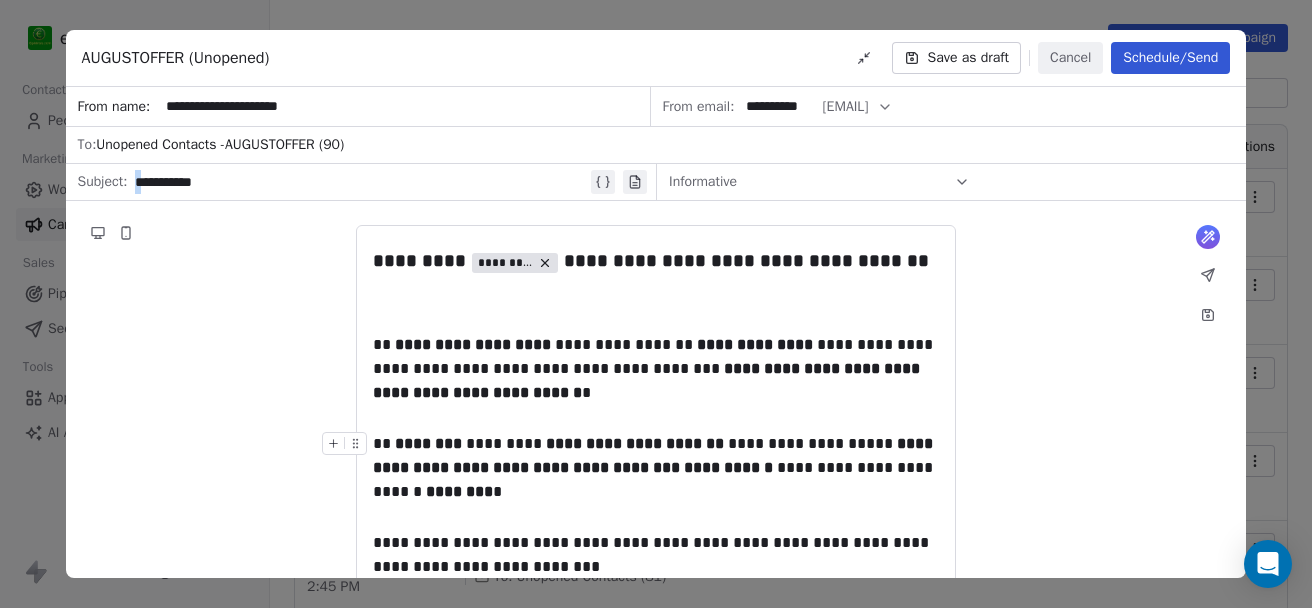 click on "**********" at bounding box center (370, 182) 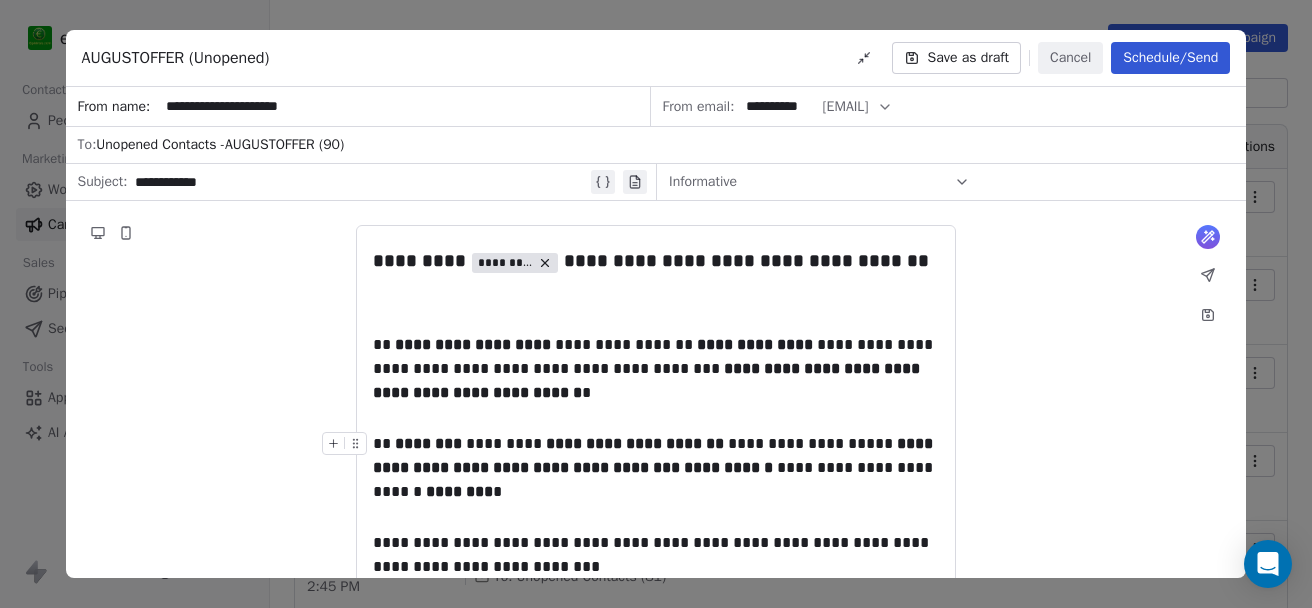click on "**********" at bounding box center (360, 182) 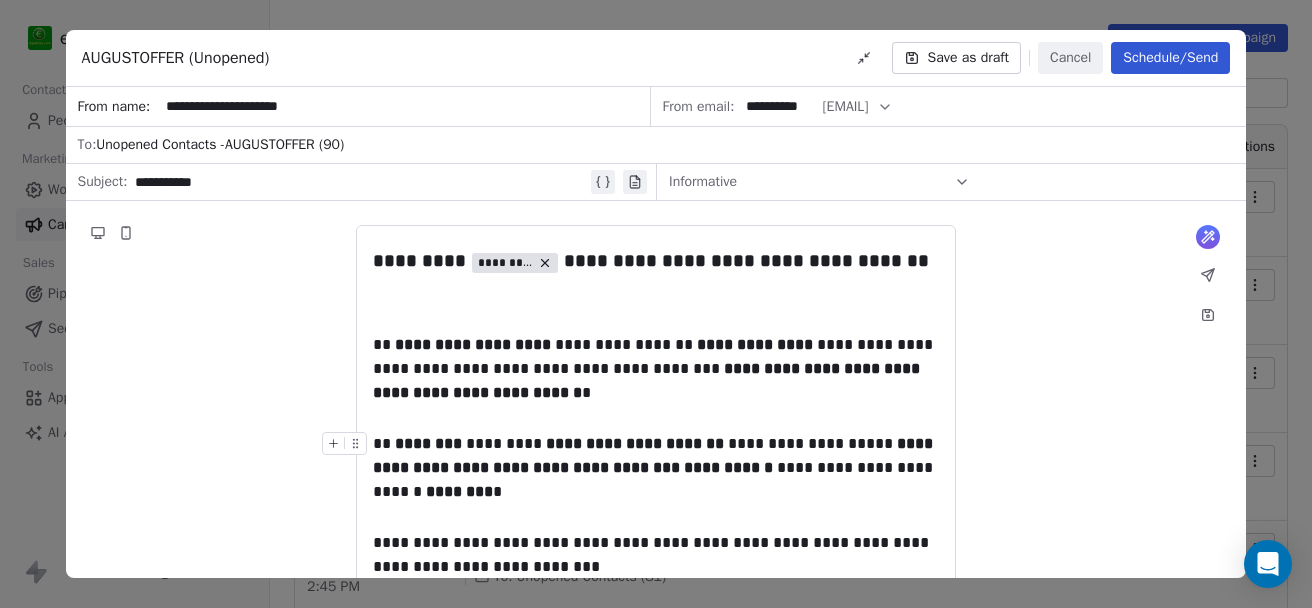 click on "**********" at bounding box center (360, 182) 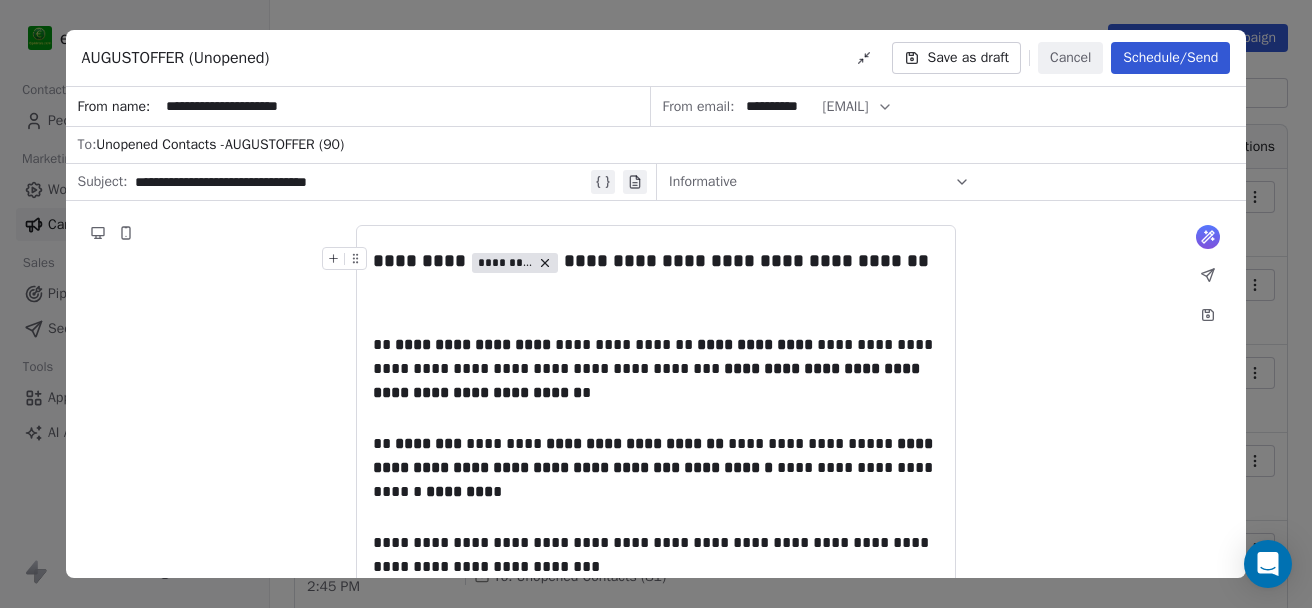 scroll, scrollTop: 400, scrollLeft: 0, axis: vertical 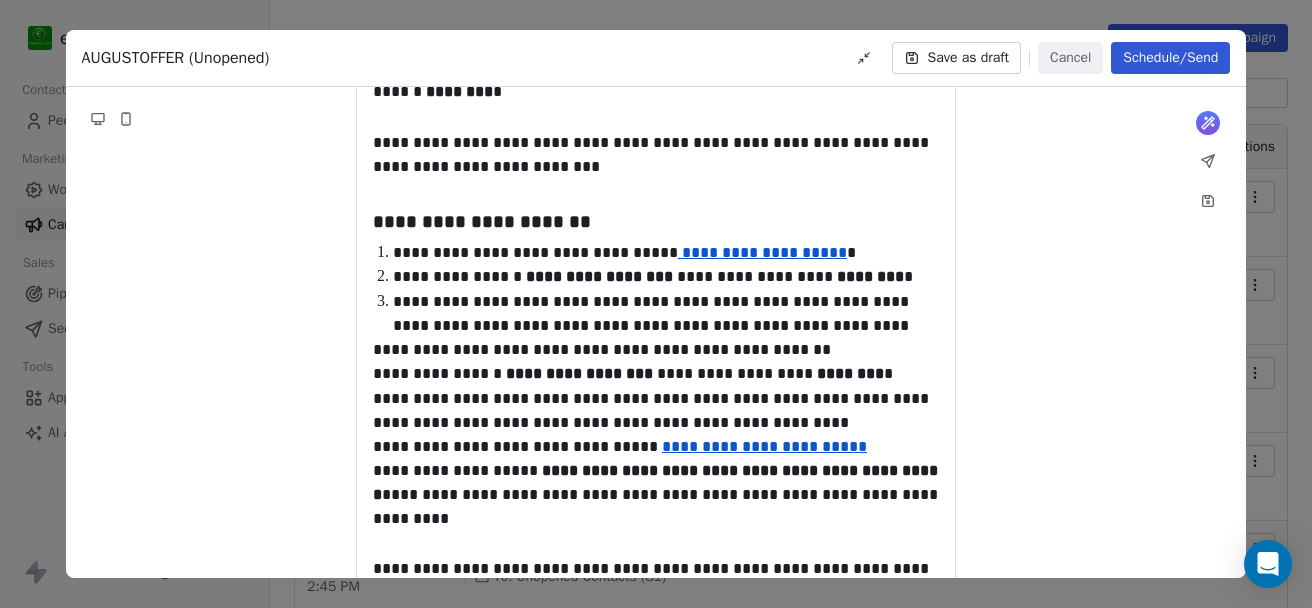 click on "Schedule/Send" at bounding box center (1170, 58) 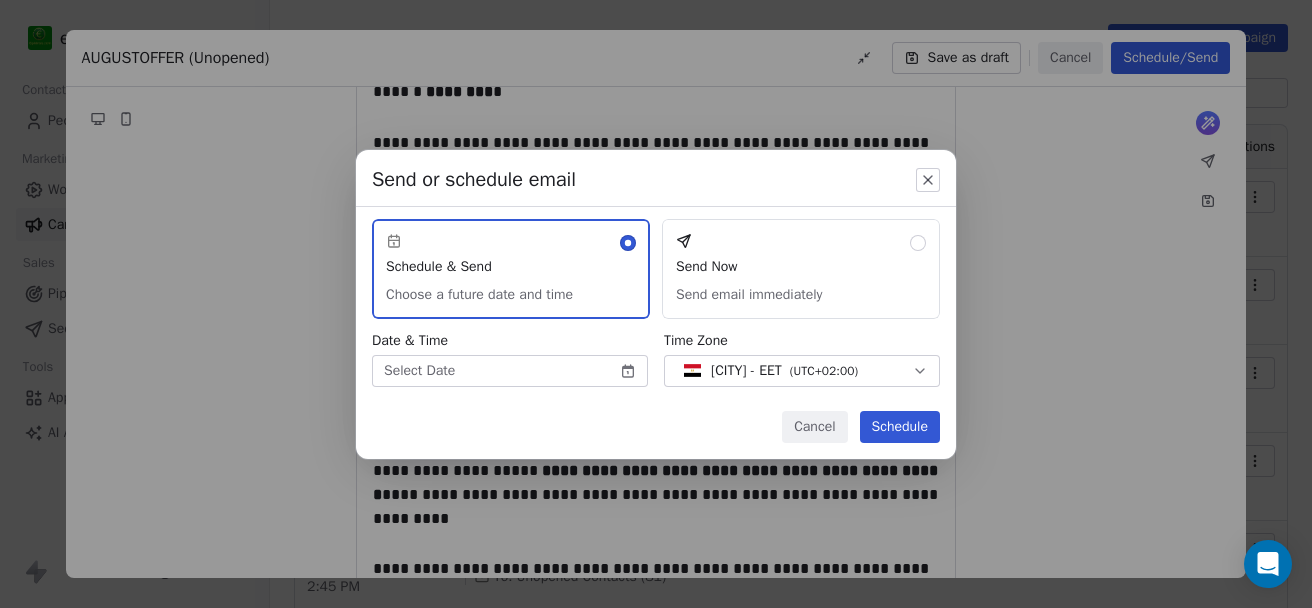 click on "Send Now Send email immediately" at bounding box center (801, 269) 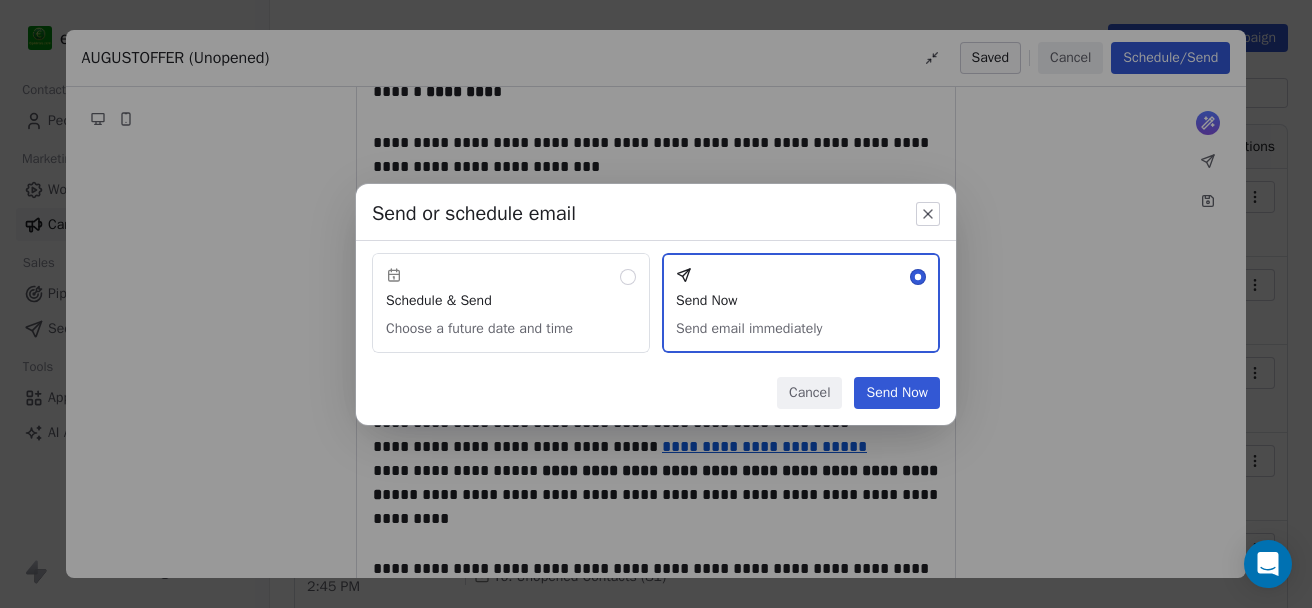 click on "Send Now" at bounding box center [897, 393] 